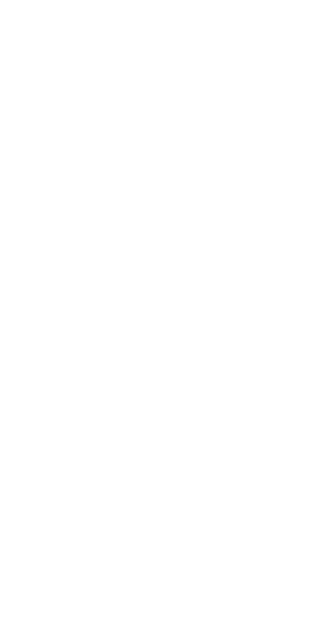 scroll, scrollTop: 0, scrollLeft: 0, axis: both 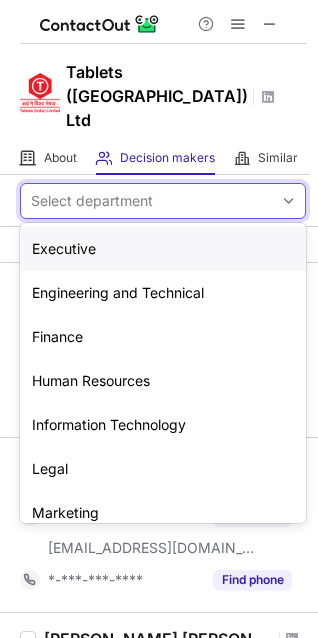 click on "Select department" at bounding box center [147, 201] 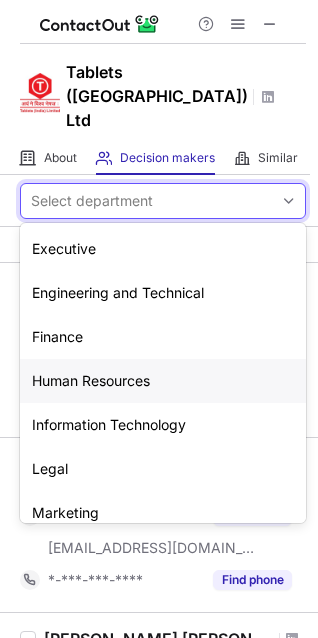 click on "Human Resources" at bounding box center [163, 381] 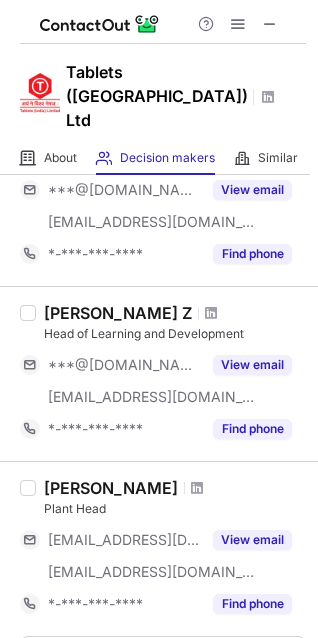 scroll, scrollTop: 1529, scrollLeft: 0, axis: vertical 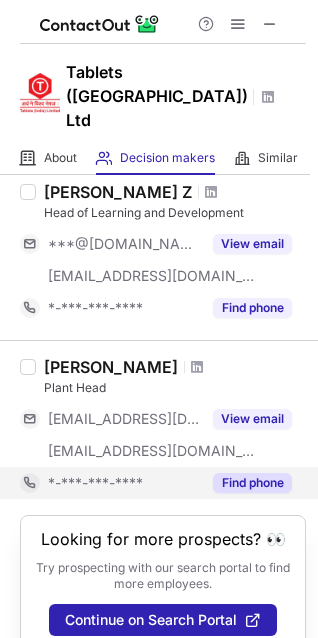 click on "Find phone" at bounding box center [252, 483] 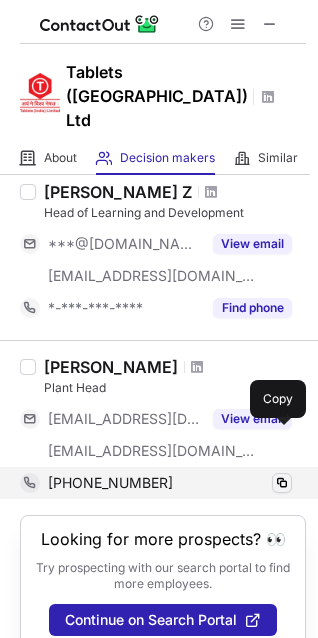 click at bounding box center (282, 483) 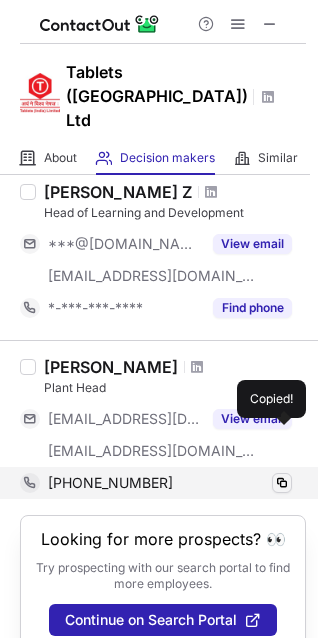 type 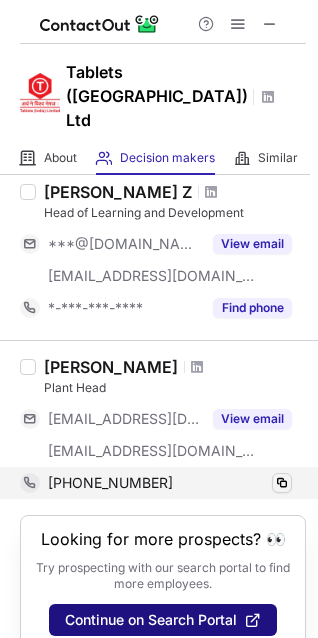 type 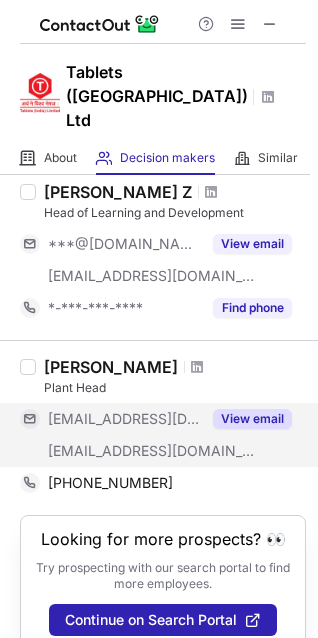 click on "View email" at bounding box center (252, 419) 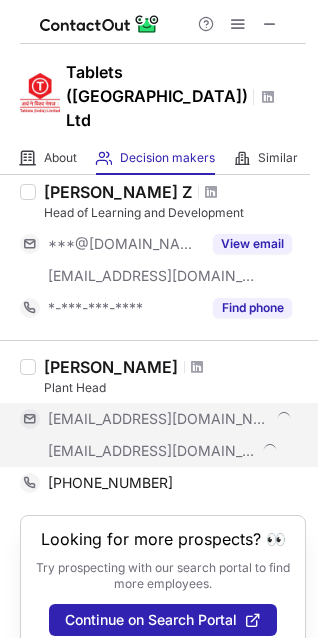 scroll, scrollTop: 1497, scrollLeft: 0, axis: vertical 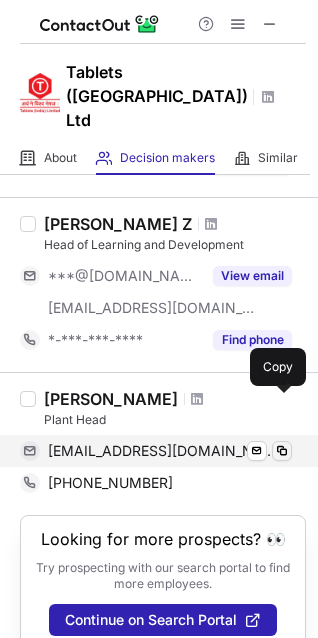 click at bounding box center (282, 451) 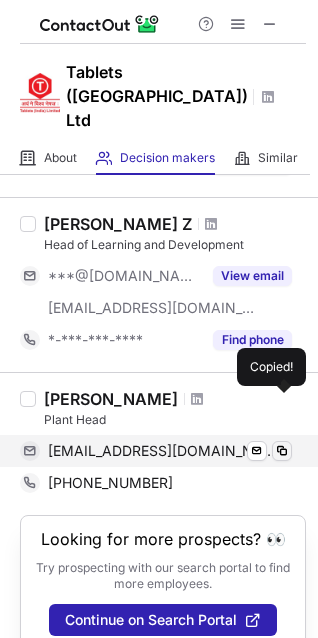 type 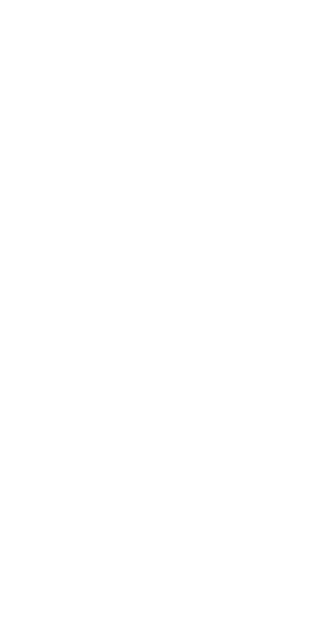 scroll, scrollTop: 0, scrollLeft: 0, axis: both 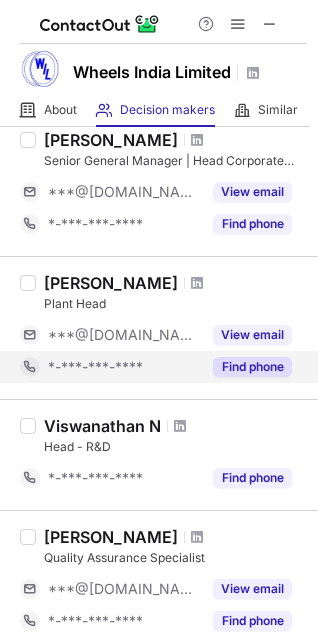 click on "Find phone" at bounding box center (252, 367) 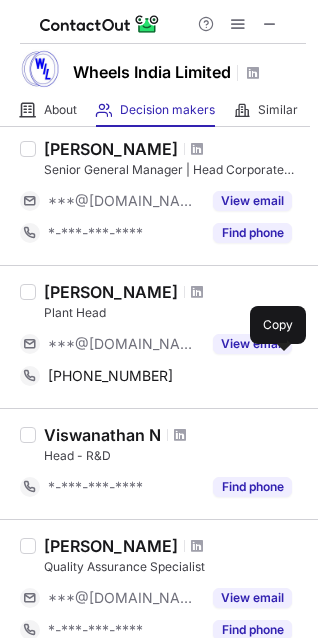 scroll, scrollTop: 902, scrollLeft: 0, axis: vertical 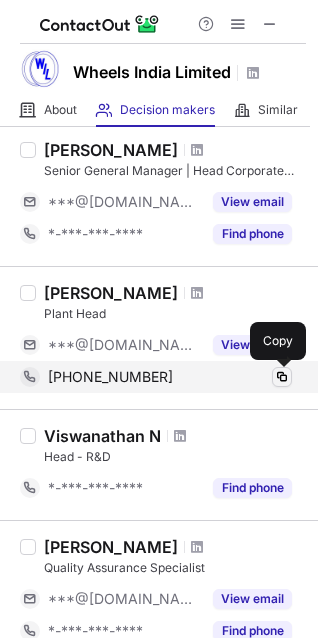 click at bounding box center [282, 377] 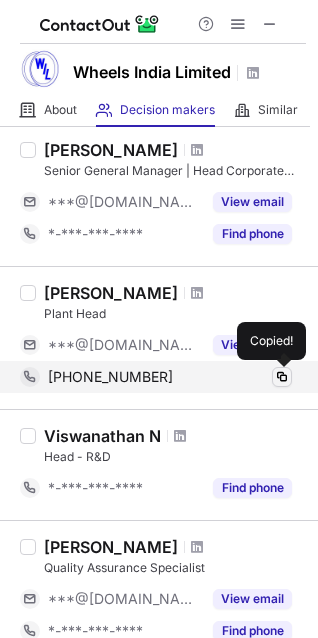type 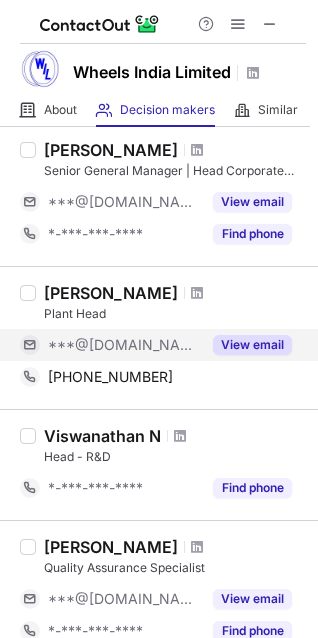 click on "View email" at bounding box center (252, 345) 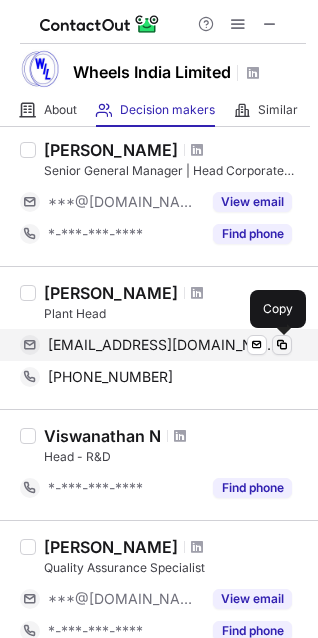 click at bounding box center [282, 345] 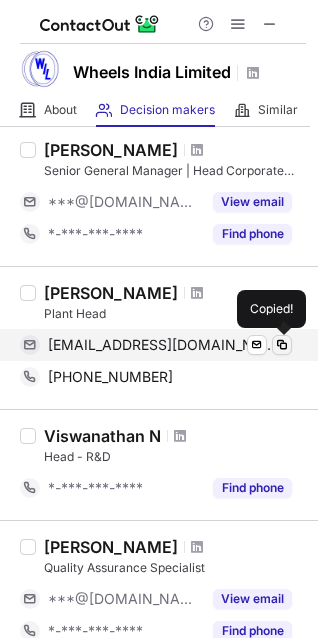 type 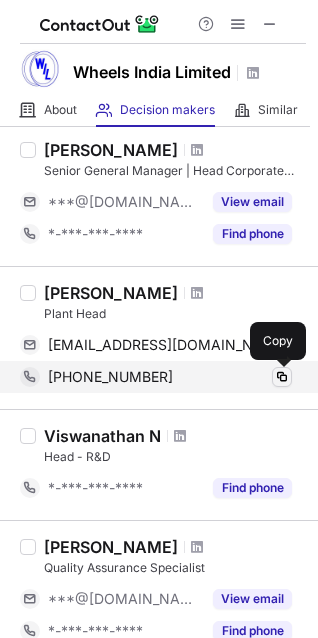 click at bounding box center (282, 377) 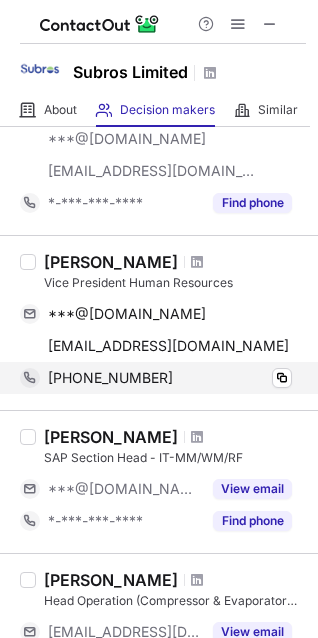 scroll, scrollTop: 477, scrollLeft: 0, axis: vertical 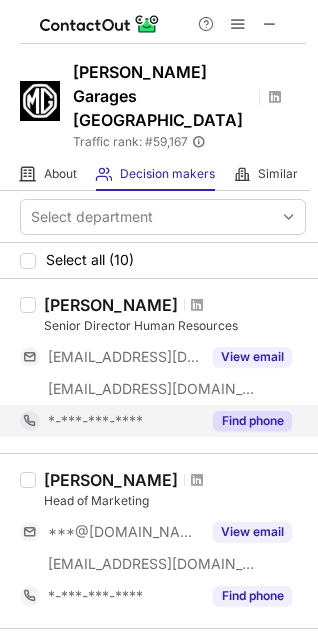 click on "Find phone" at bounding box center (252, 421) 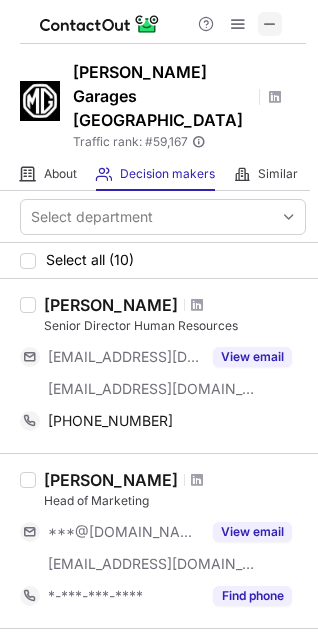 click at bounding box center (270, 24) 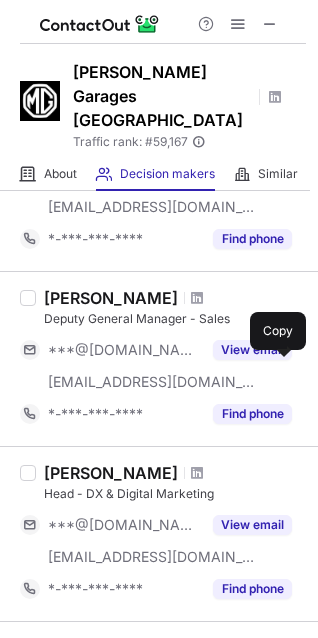 scroll, scrollTop: 1262, scrollLeft: 0, axis: vertical 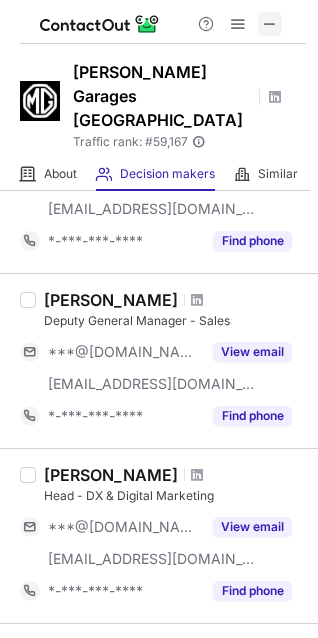 click at bounding box center (270, 24) 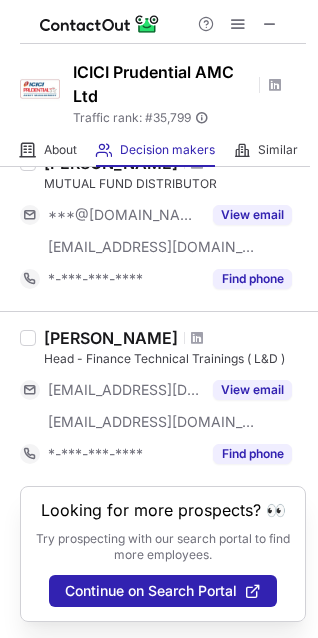 scroll, scrollTop: 1601, scrollLeft: 0, axis: vertical 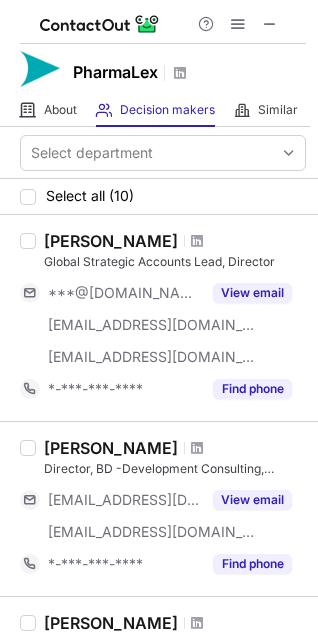 click on "Select department" at bounding box center (159, 153) 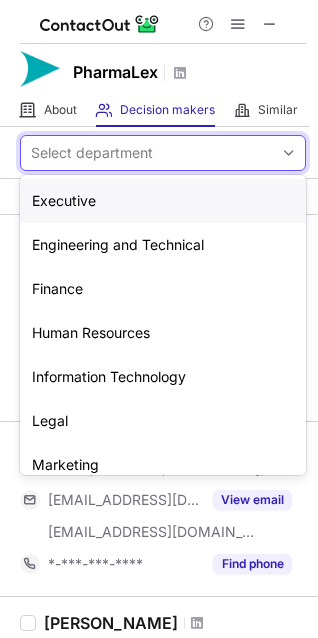 click on "Select department" at bounding box center (92, 153) 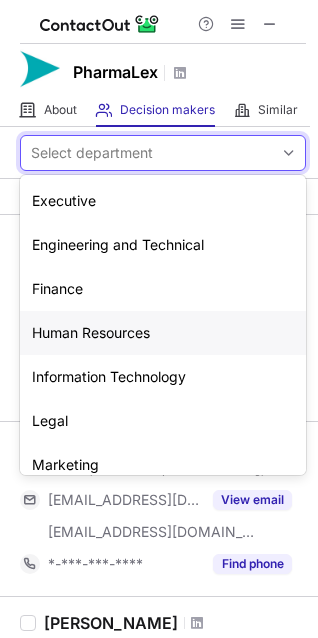 click on "Human Resources" at bounding box center [163, 333] 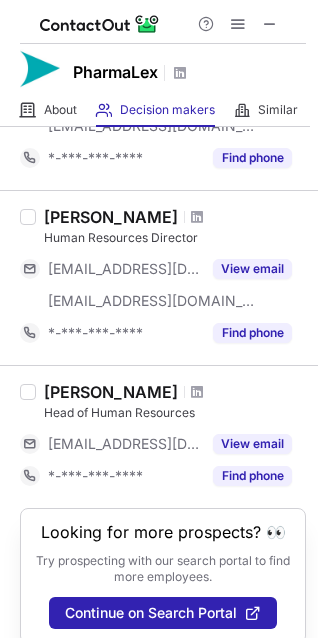 scroll, scrollTop: 622, scrollLeft: 0, axis: vertical 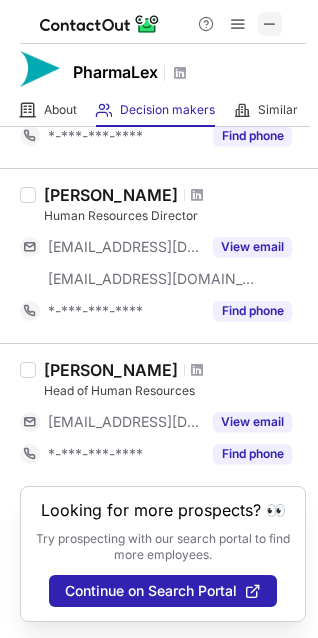 click at bounding box center [270, 24] 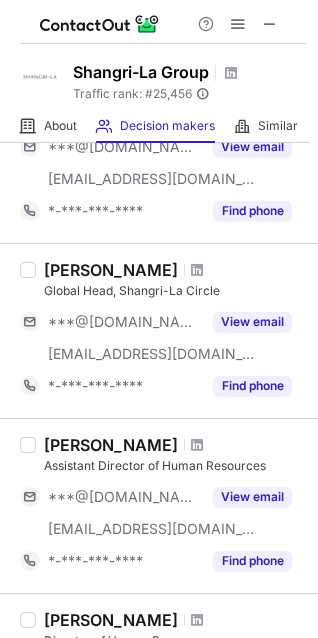 scroll, scrollTop: 0, scrollLeft: 0, axis: both 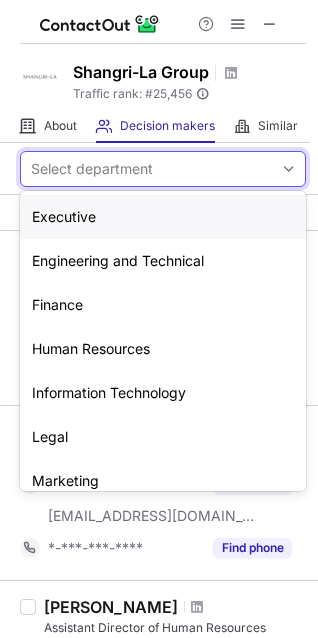 click on "Select department" at bounding box center [92, 169] 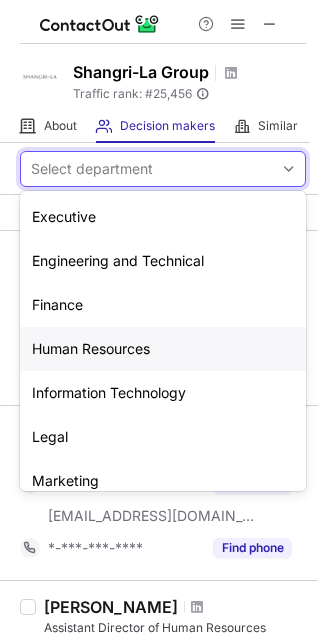 click on "Human Resources" at bounding box center (163, 349) 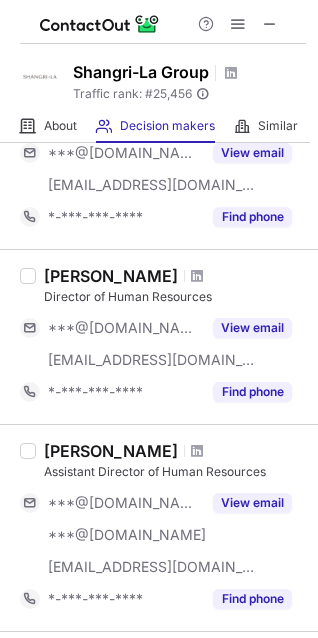 scroll, scrollTop: 157, scrollLeft: 0, axis: vertical 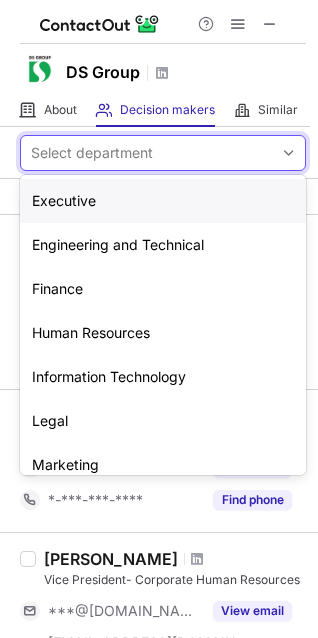 click on "Select department" at bounding box center (147, 153) 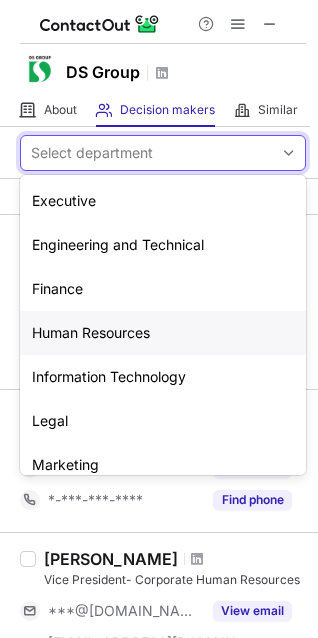 click on "Human Resources" at bounding box center [163, 333] 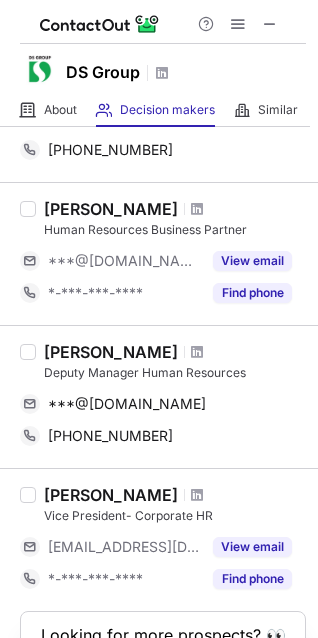 scroll, scrollTop: 0, scrollLeft: 0, axis: both 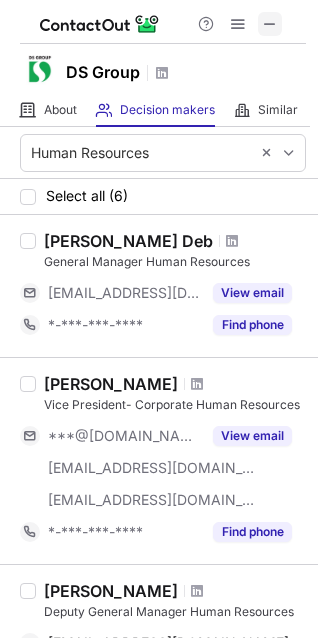 click at bounding box center [270, 24] 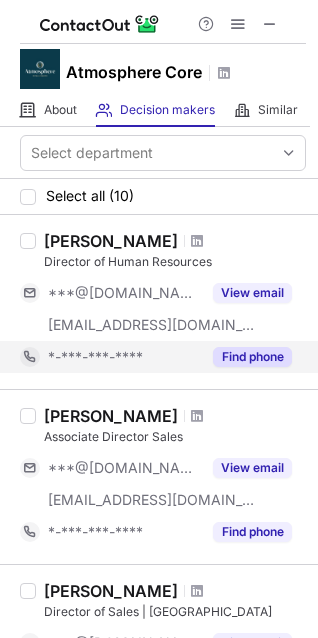 click on "Find phone" at bounding box center (252, 357) 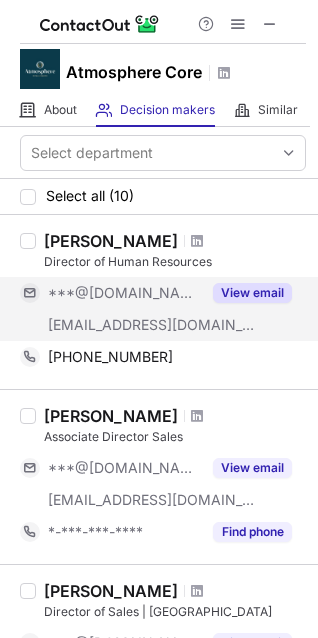 click on "View email" at bounding box center (252, 293) 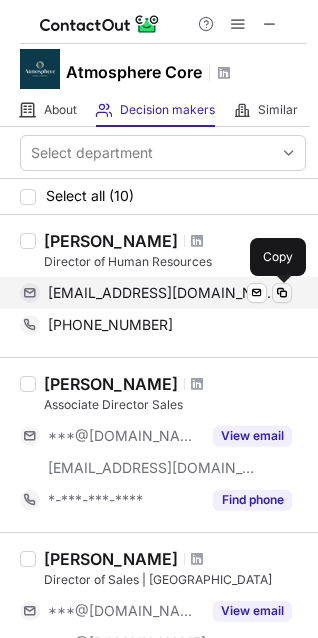 click at bounding box center (282, 293) 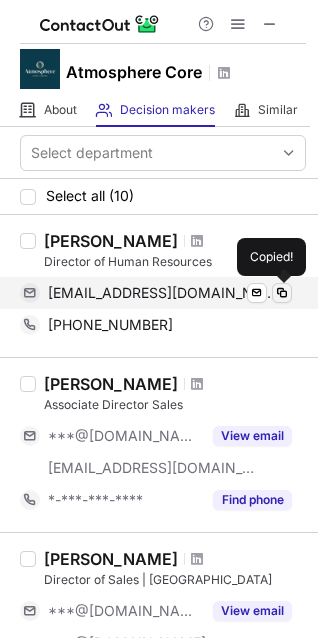 type 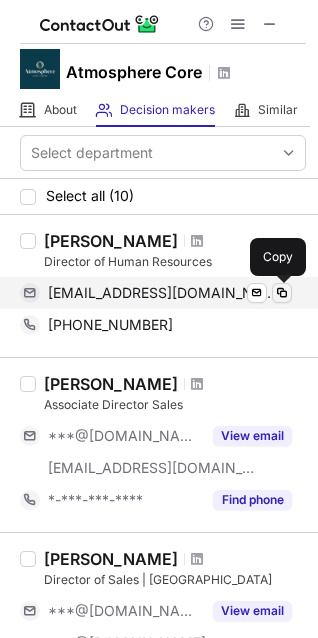 click at bounding box center (282, 293) 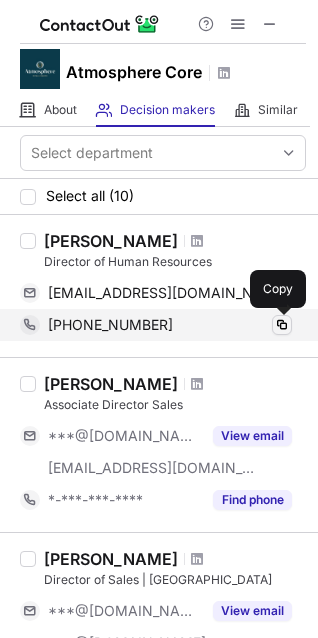 click at bounding box center (282, 325) 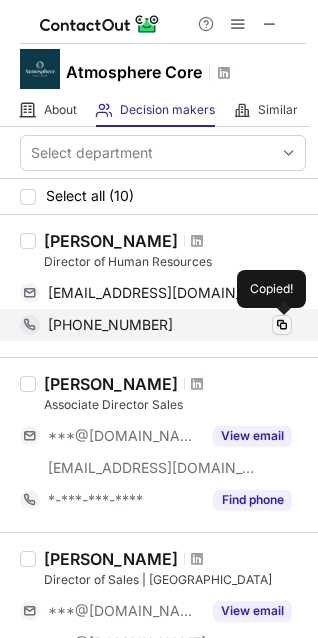 type 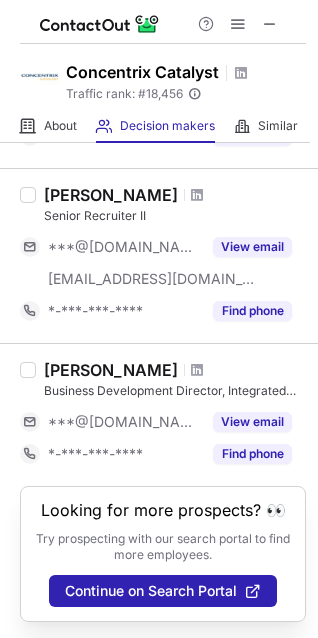 scroll, scrollTop: 1449, scrollLeft: 0, axis: vertical 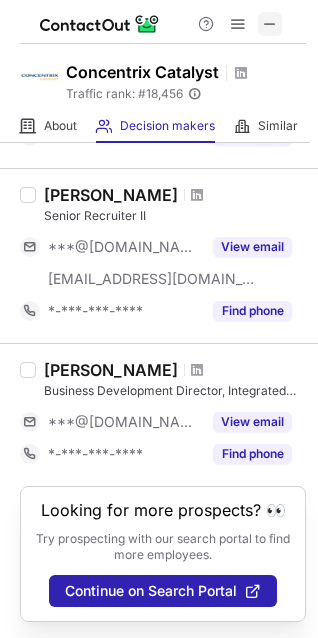 click at bounding box center [270, 24] 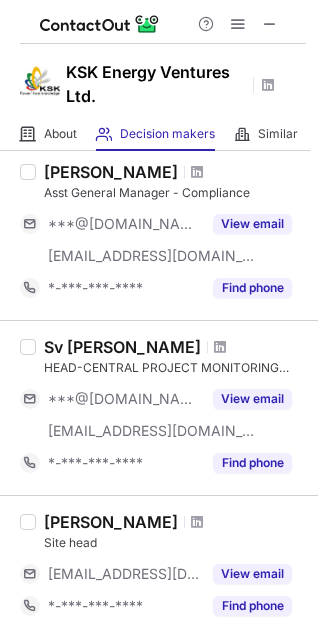 scroll, scrollTop: 1393, scrollLeft: 0, axis: vertical 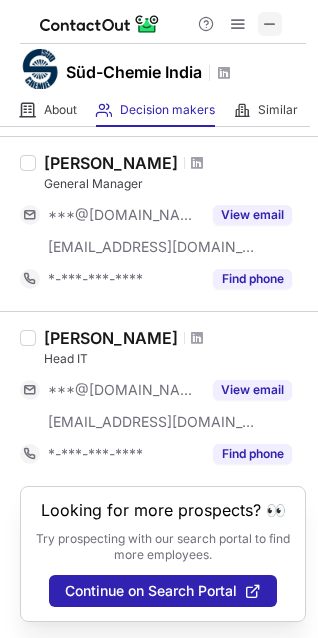 click at bounding box center (270, 24) 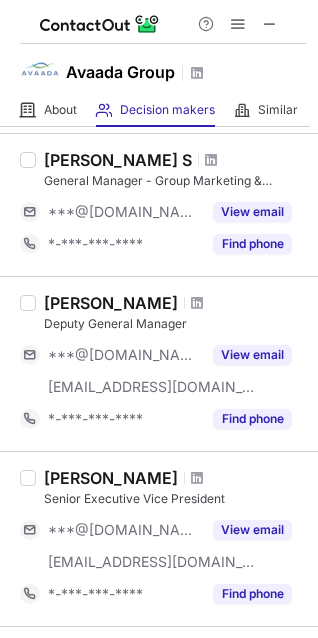 scroll, scrollTop: 0, scrollLeft: 0, axis: both 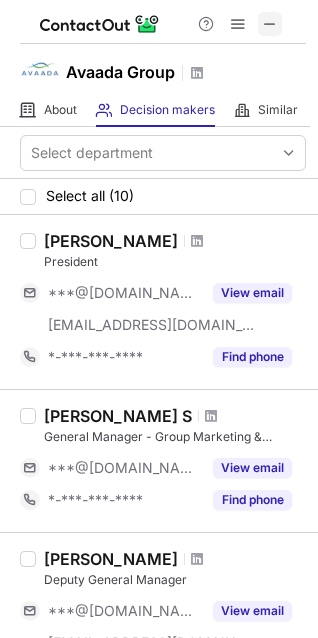 click at bounding box center (270, 24) 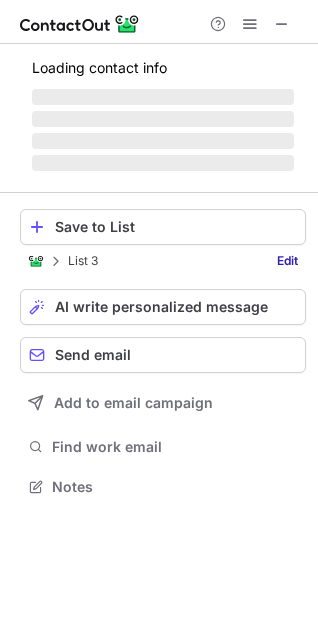 scroll, scrollTop: 10, scrollLeft: 10, axis: both 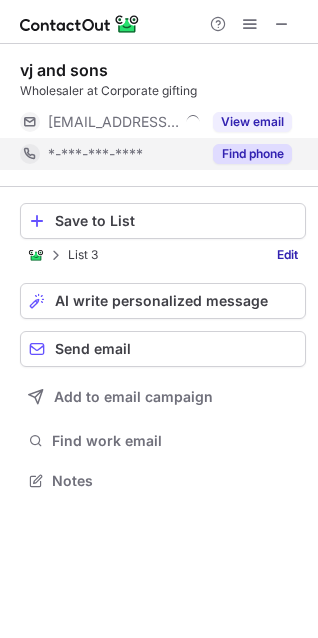 click on "Find phone" at bounding box center (252, 154) 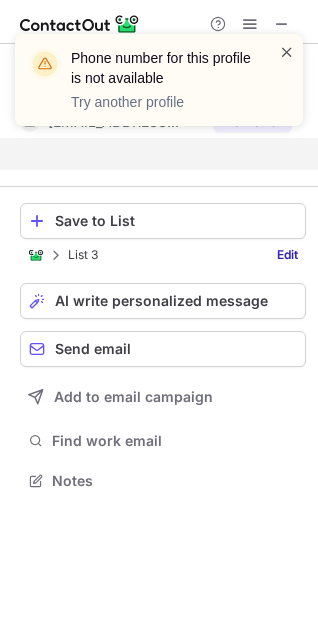 scroll, scrollTop: 435, scrollLeft: 318, axis: both 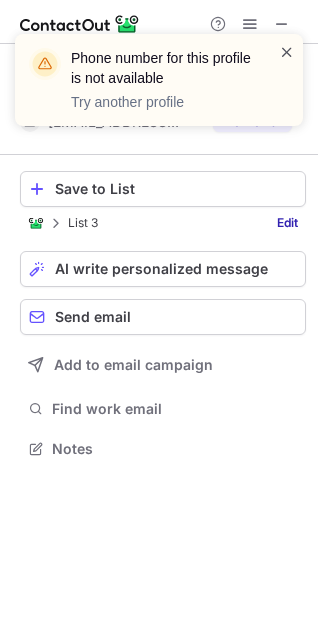 click at bounding box center [287, 52] 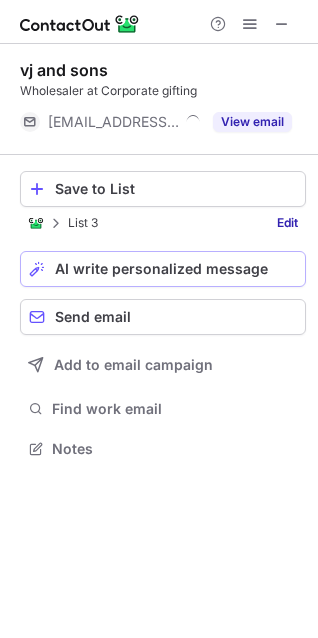 click on "AI write personalized message" at bounding box center (161, 269) 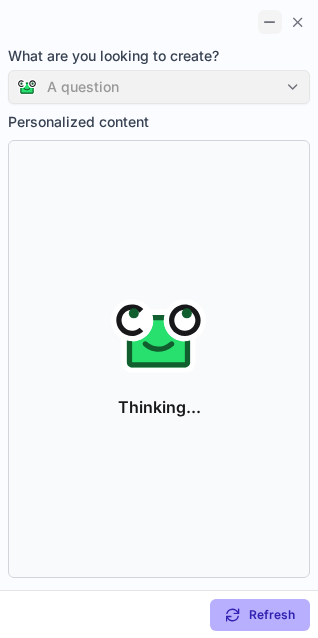 click at bounding box center [270, 22] 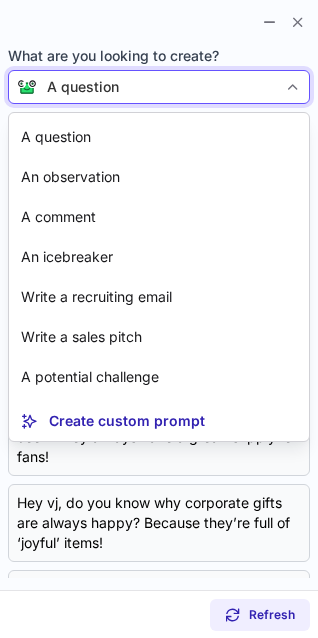 click at bounding box center [293, 87] 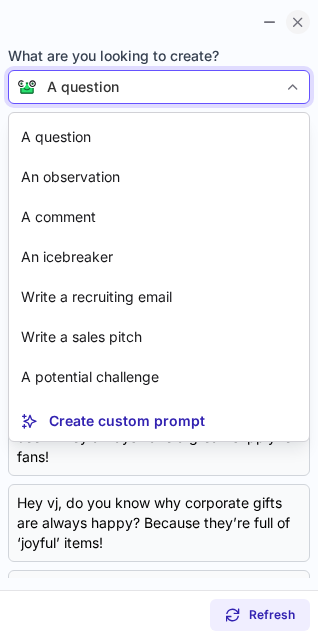 click at bounding box center [298, 22] 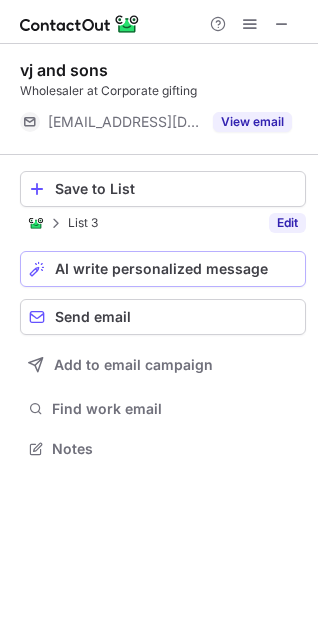 click on "Edit" at bounding box center [287, 223] 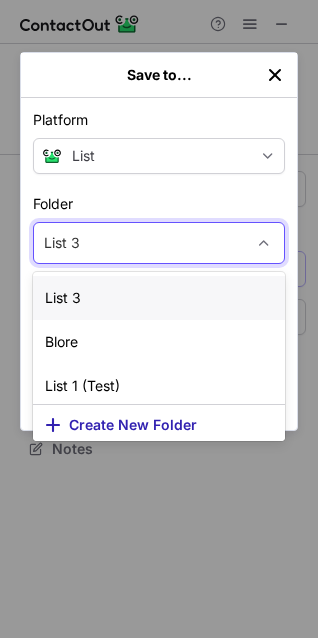 click on "List 3" at bounding box center [139, 243] 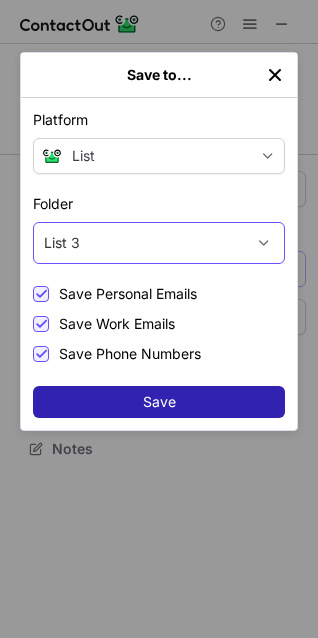 click on "List 3" at bounding box center [139, 243] 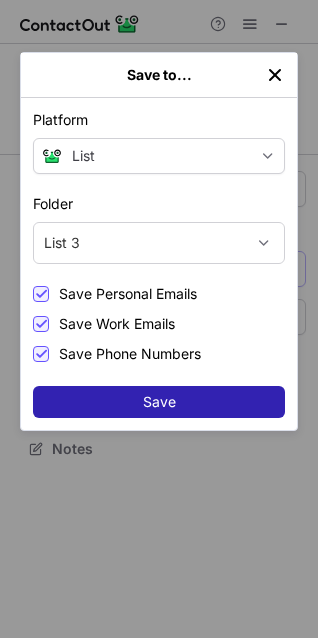 click at bounding box center [275, 75] 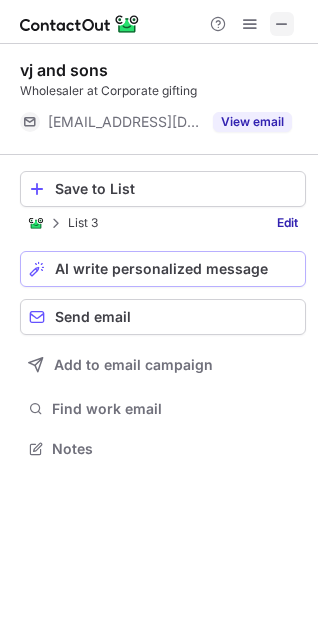 click at bounding box center (282, 24) 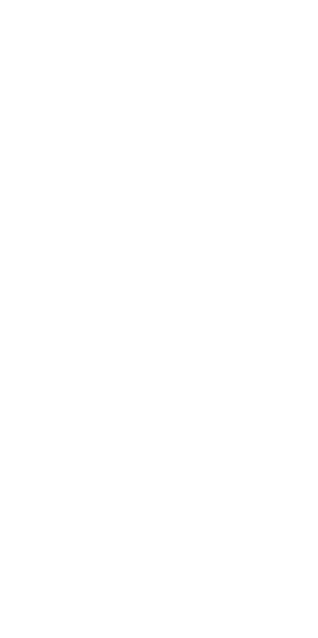 scroll, scrollTop: 0, scrollLeft: 0, axis: both 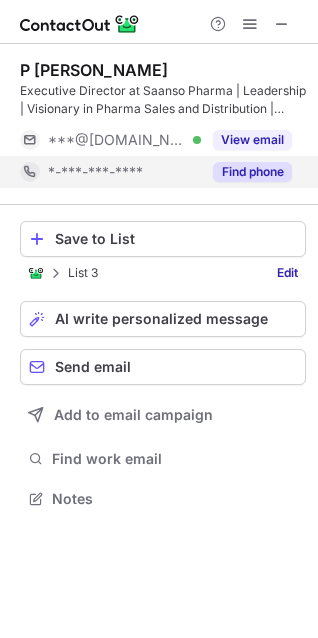 click on "Find phone" at bounding box center (252, 172) 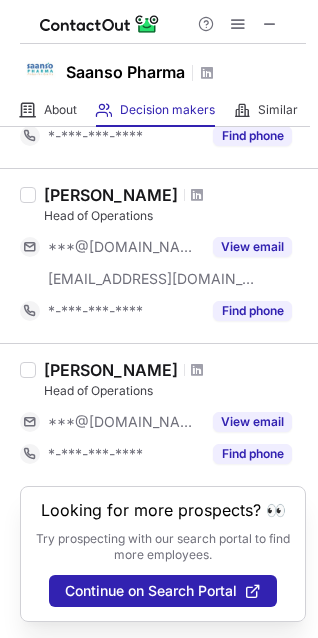 scroll, scrollTop: 701, scrollLeft: 0, axis: vertical 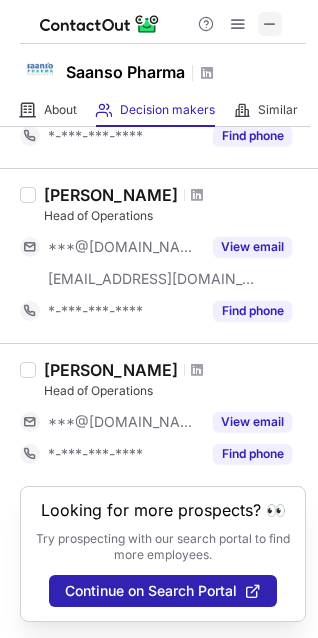 click at bounding box center [270, 24] 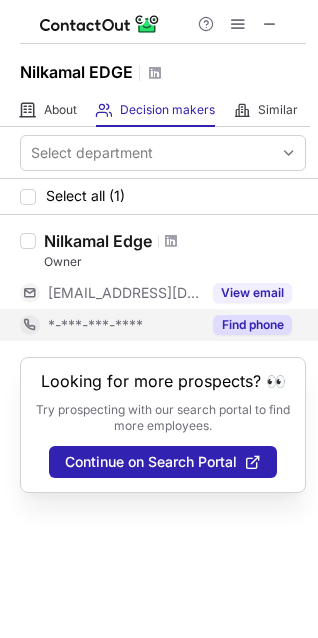 click on "Find phone" at bounding box center [252, 325] 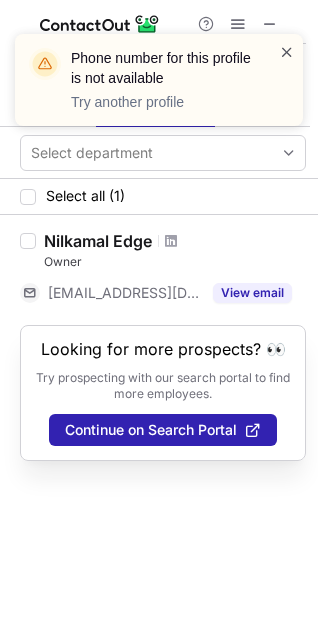 click at bounding box center (287, 52) 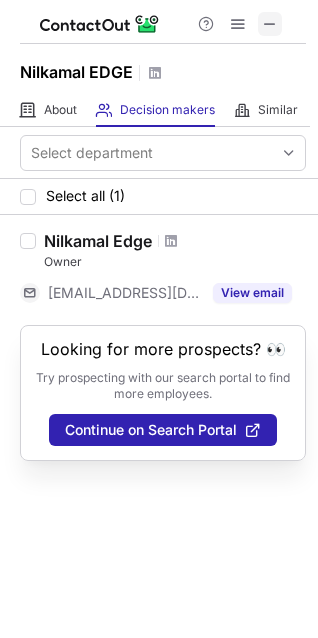 drag, startPoint x: 285, startPoint y: 26, endPoint x: 272, endPoint y: 25, distance: 13.038404 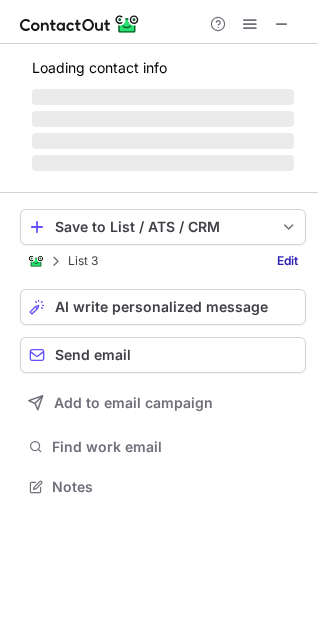 scroll, scrollTop: 10, scrollLeft: 10, axis: both 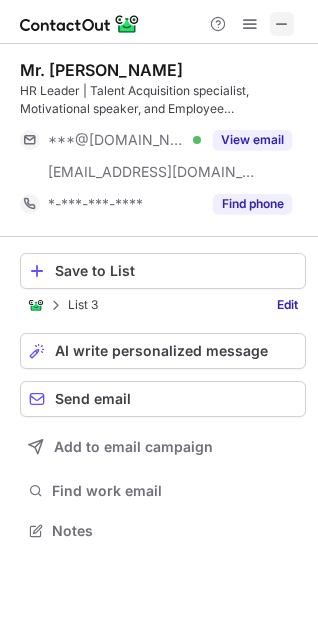 click at bounding box center (282, 24) 